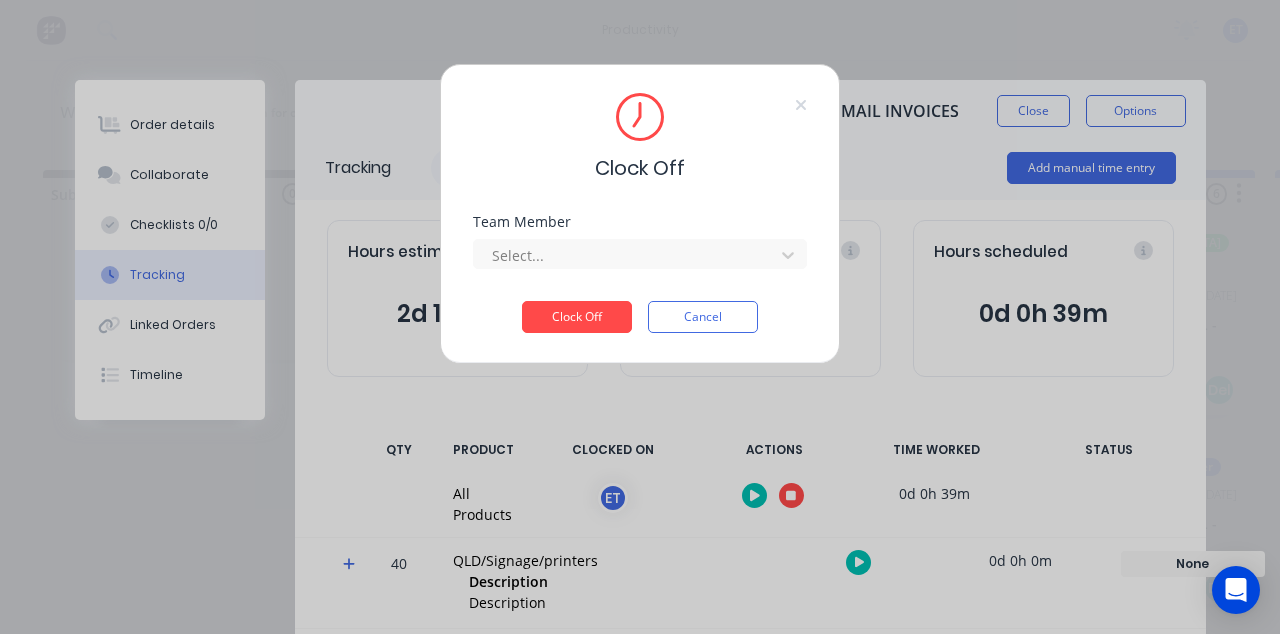 scroll, scrollTop: 0, scrollLeft: 0, axis: both 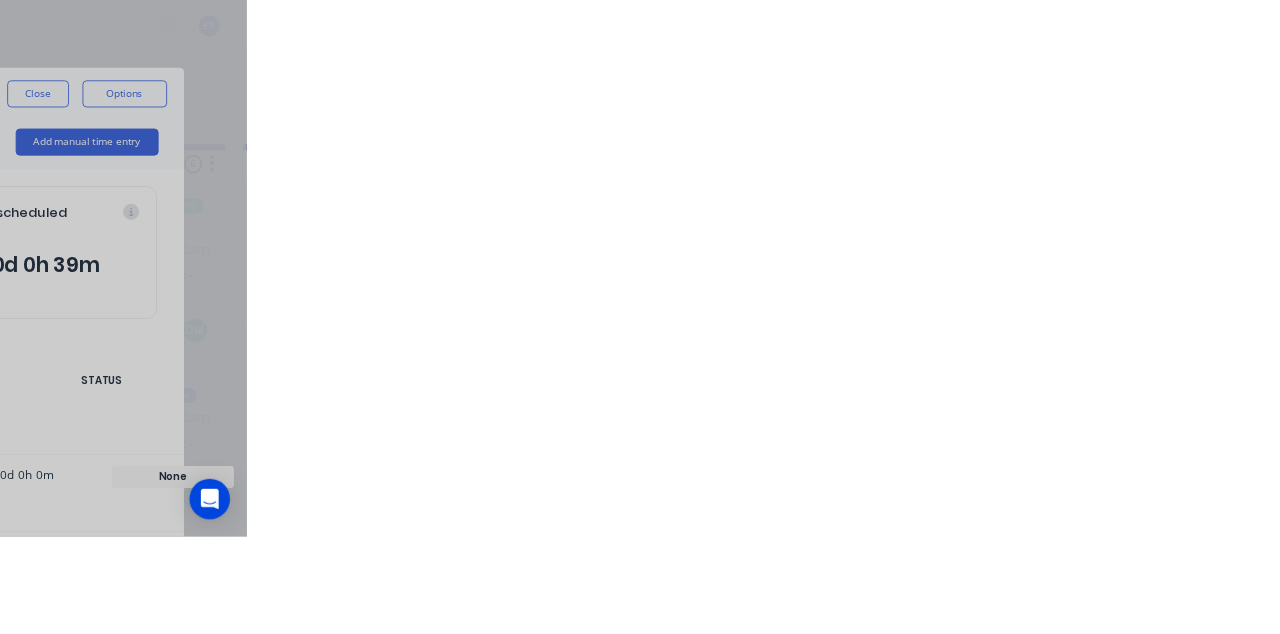 click on "[PERSON_NAME]" at bounding box center [2247, 299] 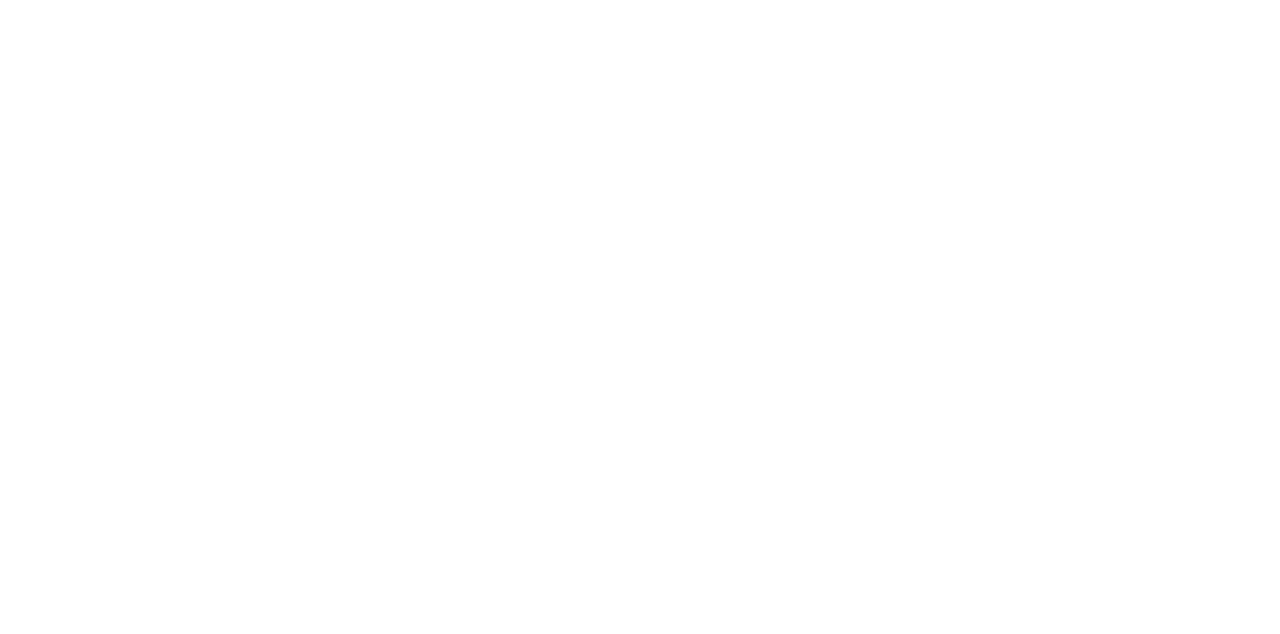 click on "Close" at bounding box center (1033, 111) 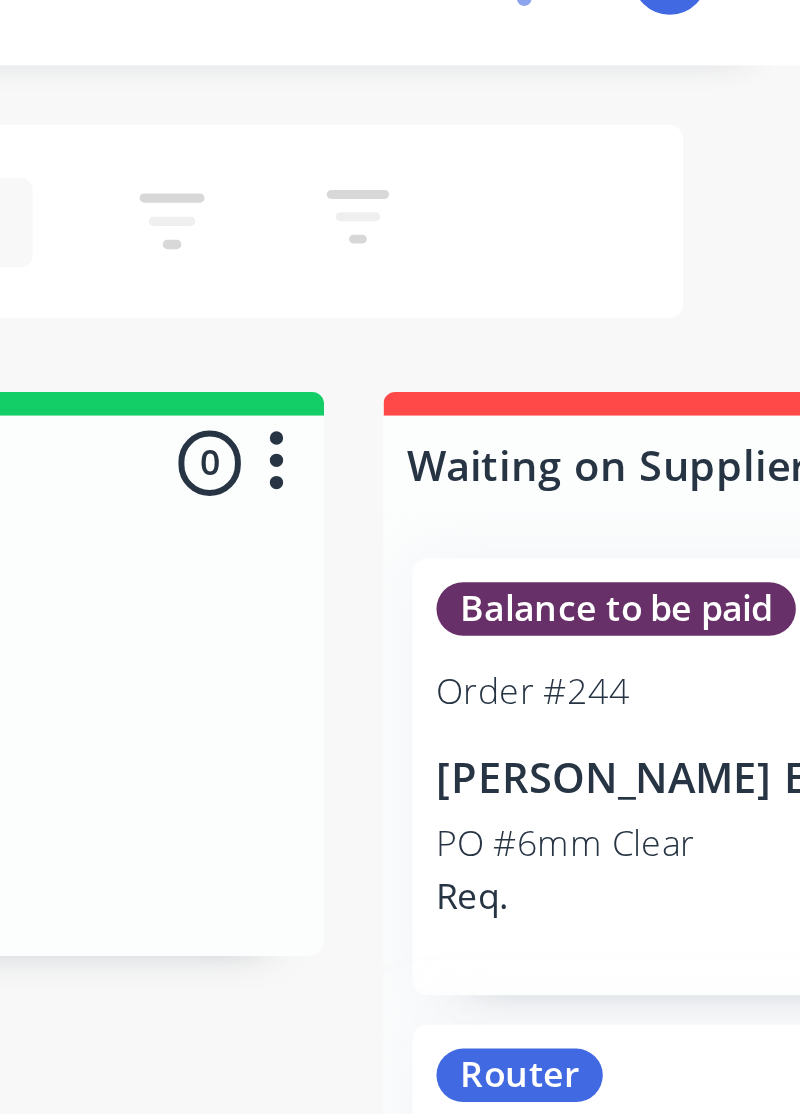scroll, scrollTop: 0, scrollLeft: 0, axis: both 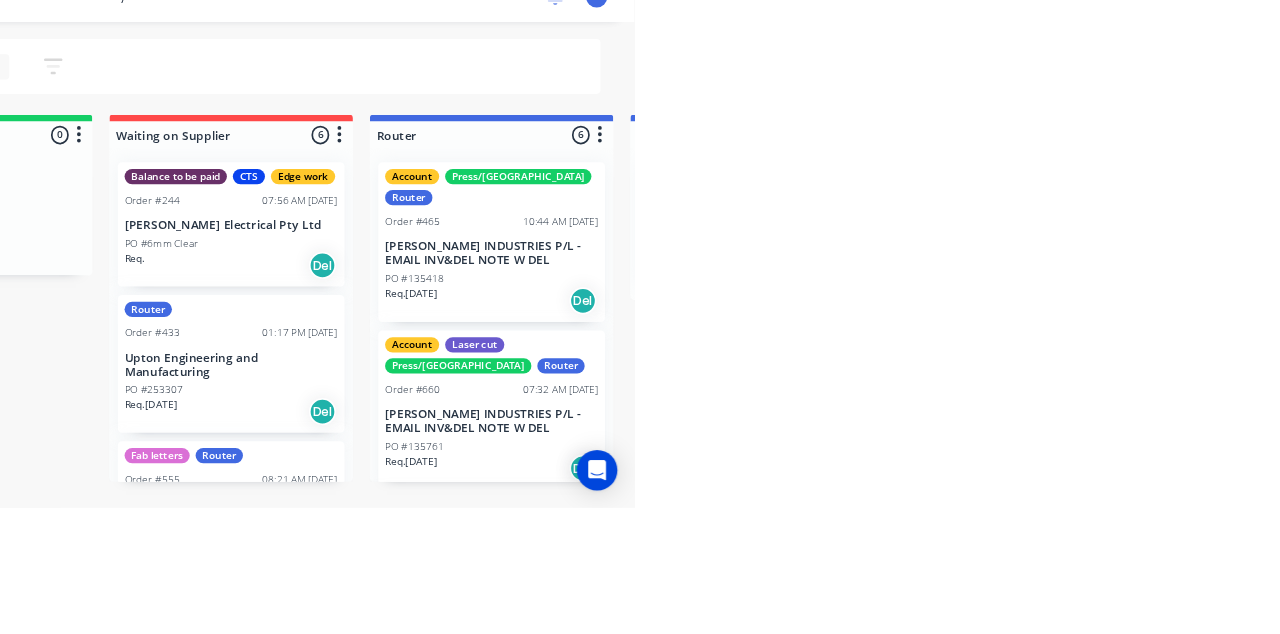 click on "Account Laser cut Press/bend Router Order #660 07:32 AM [DATE] [PERSON_NAME] INDUSTRIES P/L - EMAIL INV&DEL NOTE W DEL PO #135761 Req. [DATE] Del" at bounding box center [1111, 519] 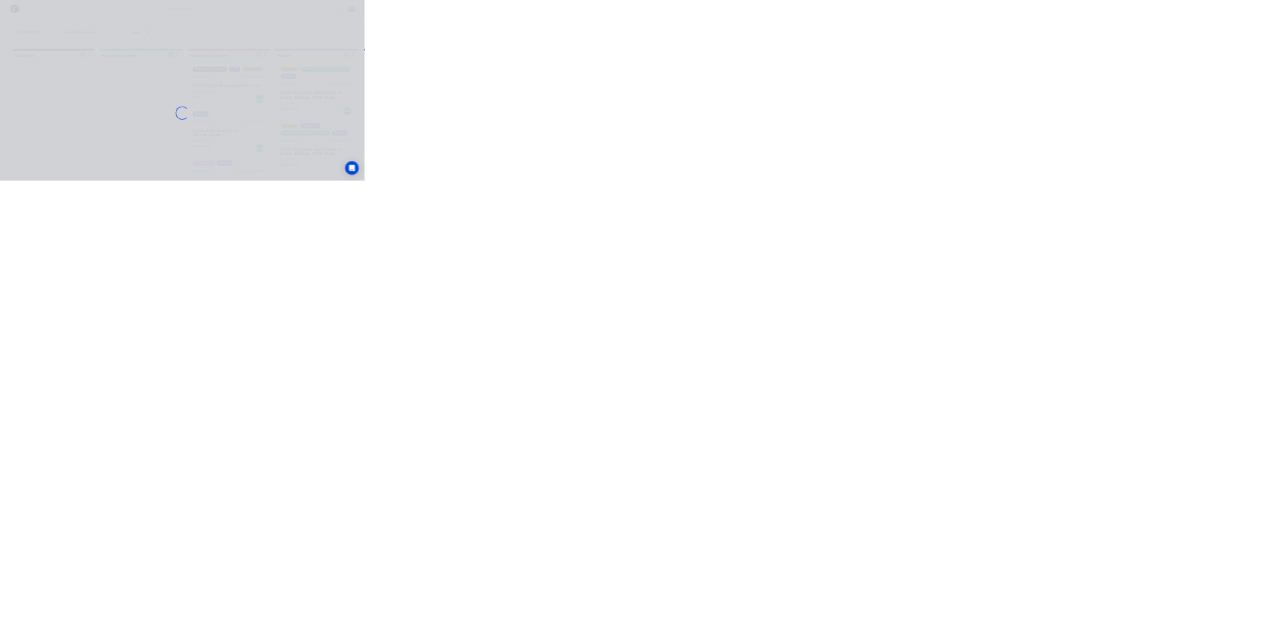click on "Loading..." at bounding box center [640, 317] 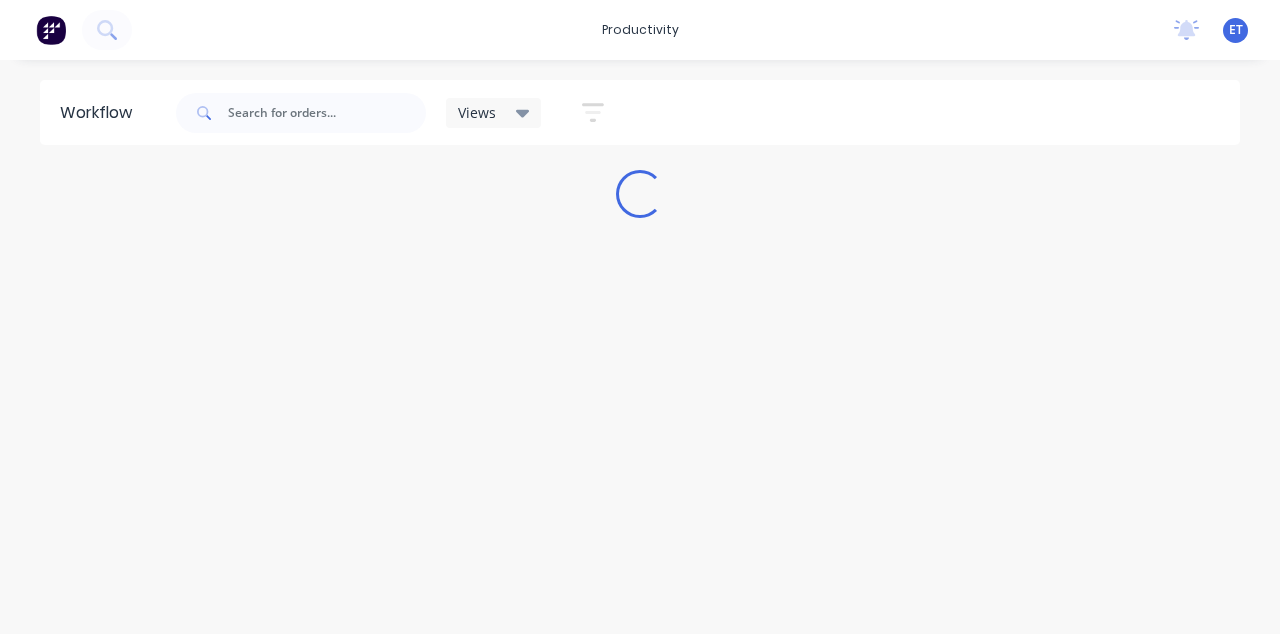 scroll, scrollTop: 0, scrollLeft: 0, axis: both 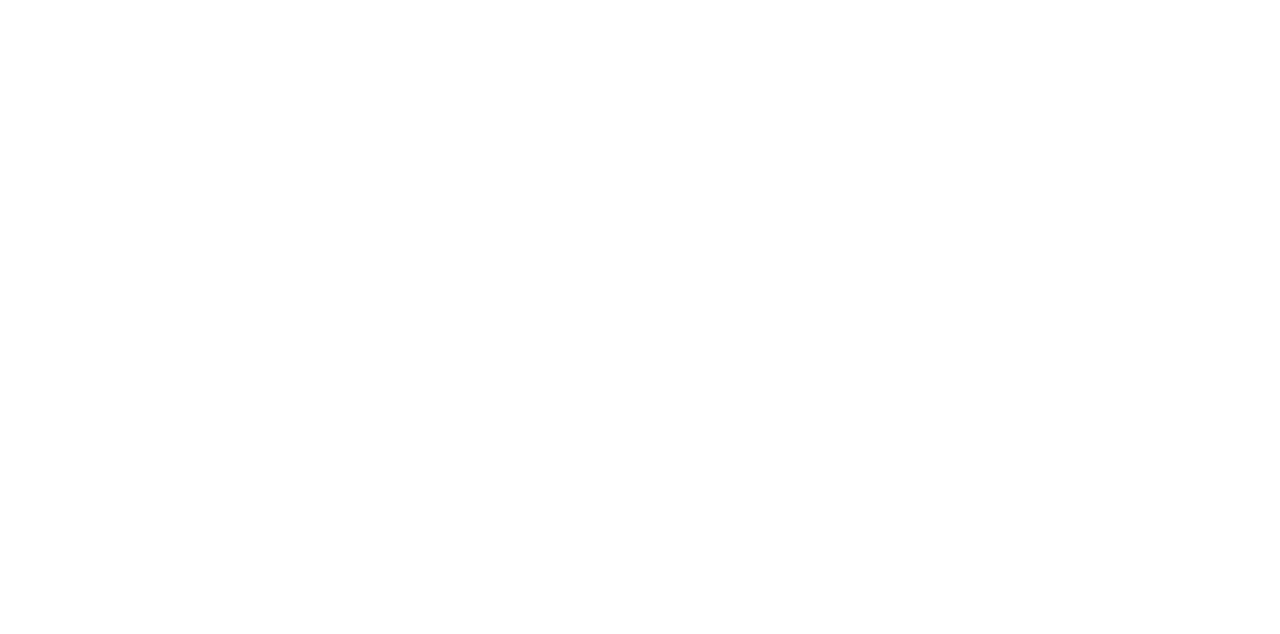 click on "PO #Machine guards" at bounding box center [2035, 638] 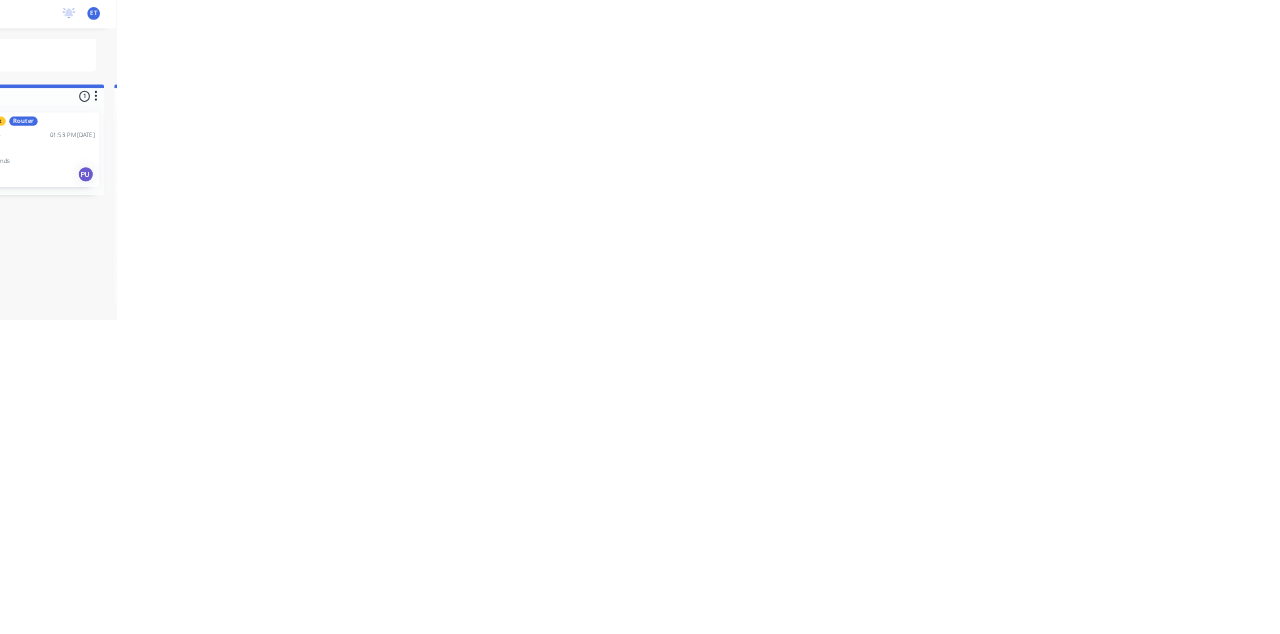 scroll, scrollTop: 0, scrollLeft: 0, axis: both 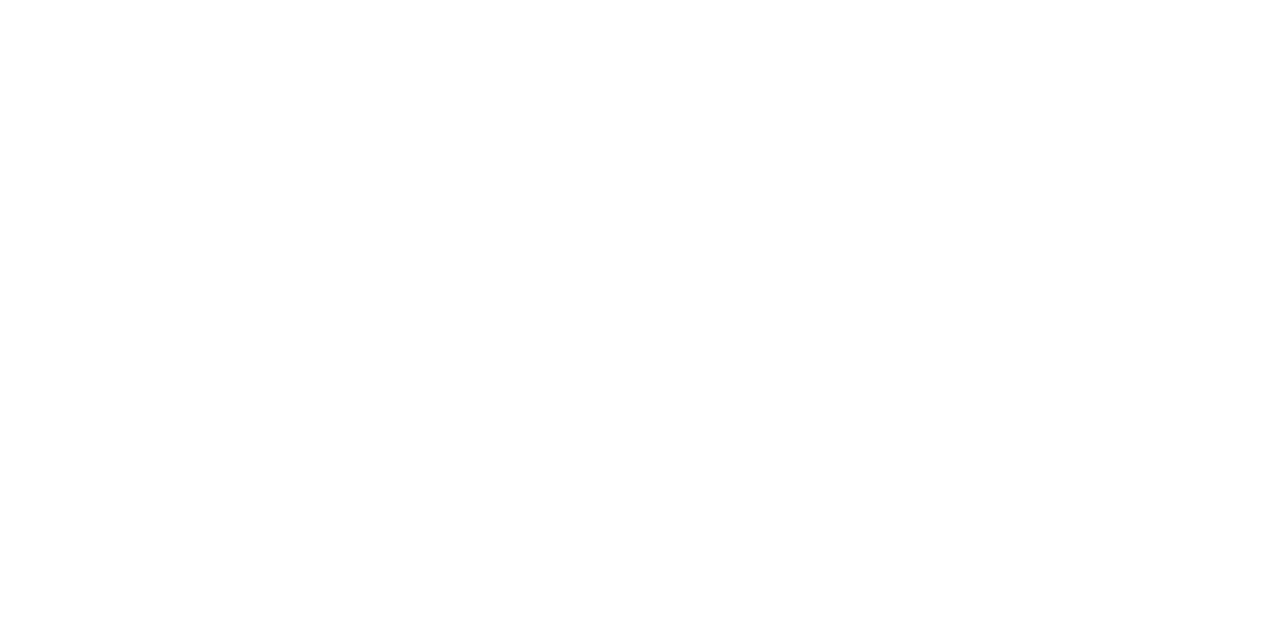 click on "PO #Nylon Bushes" at bounding box center [2035, 678] 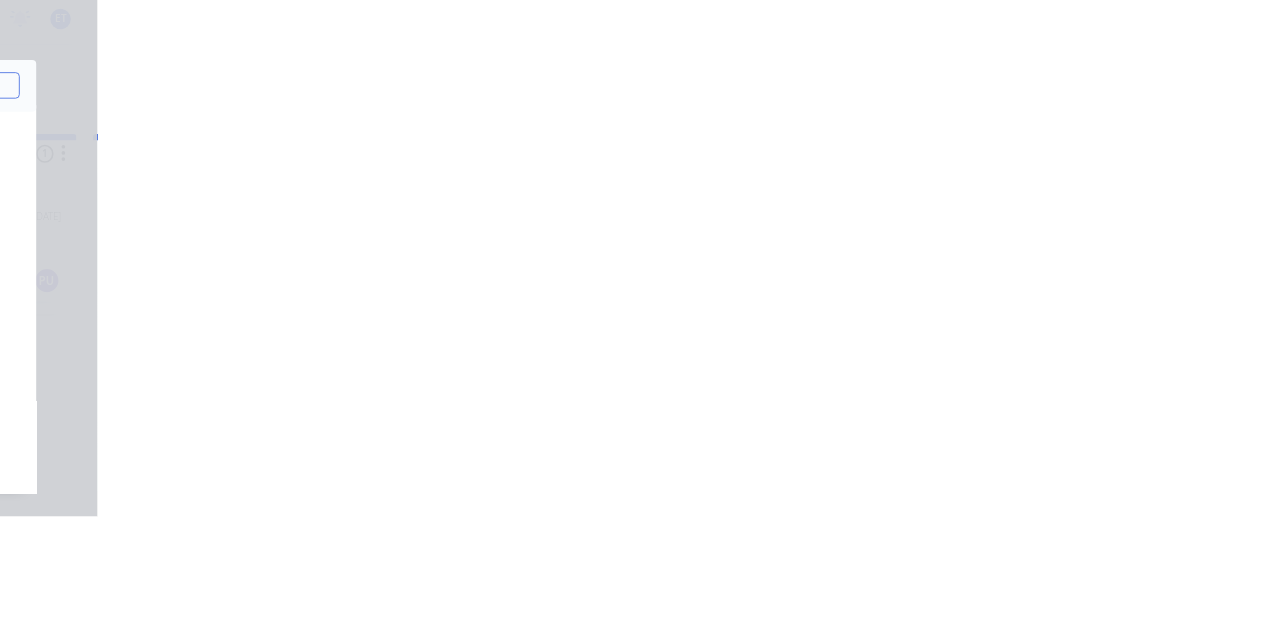 click on "Close" at bounding box center [1033, 111] 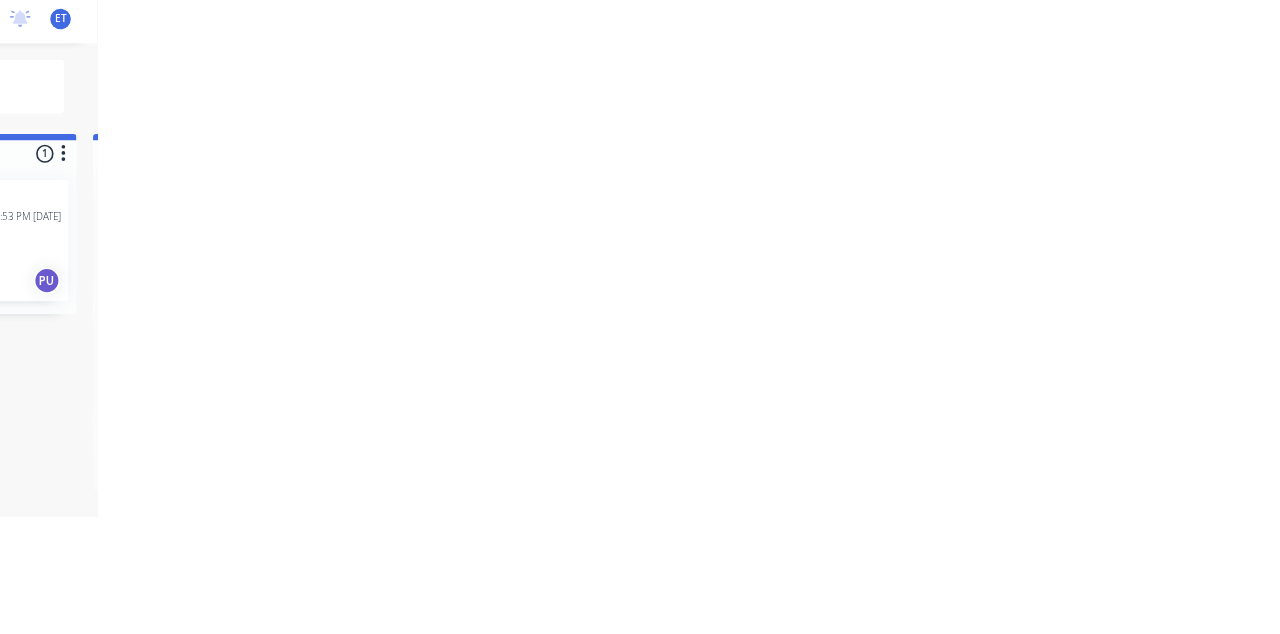 click on "PO #[PERSON_NAME]" at bounding box center (2035, 504) 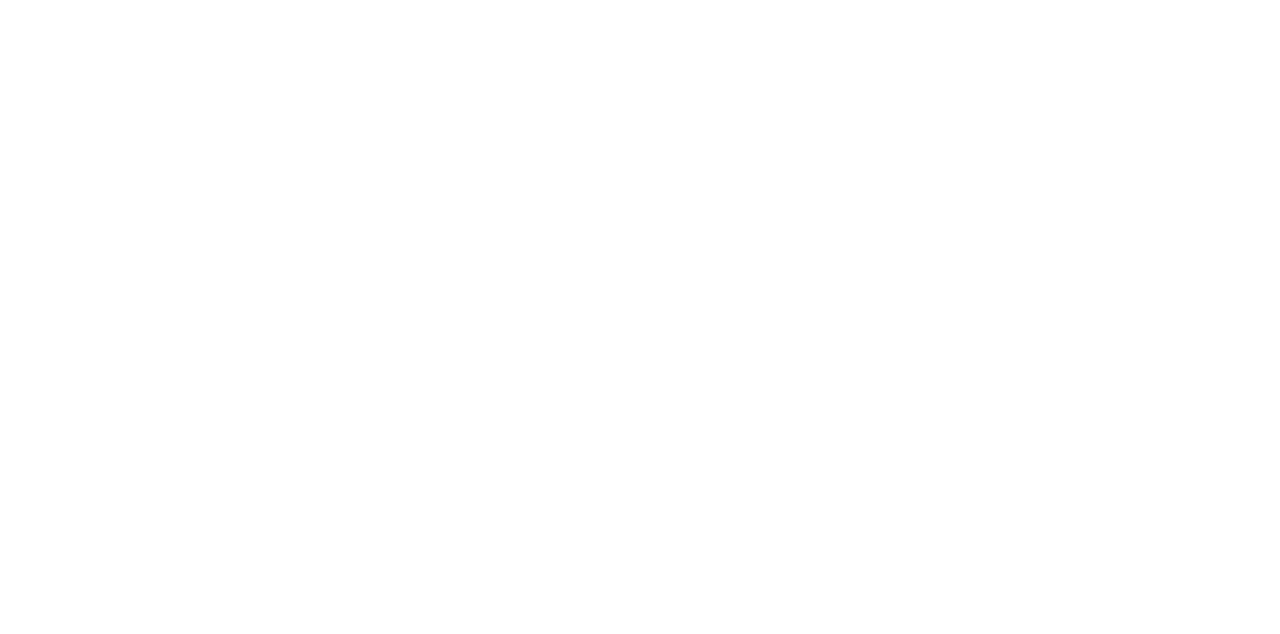 click on "Close" at bounding box center (1033, 111) 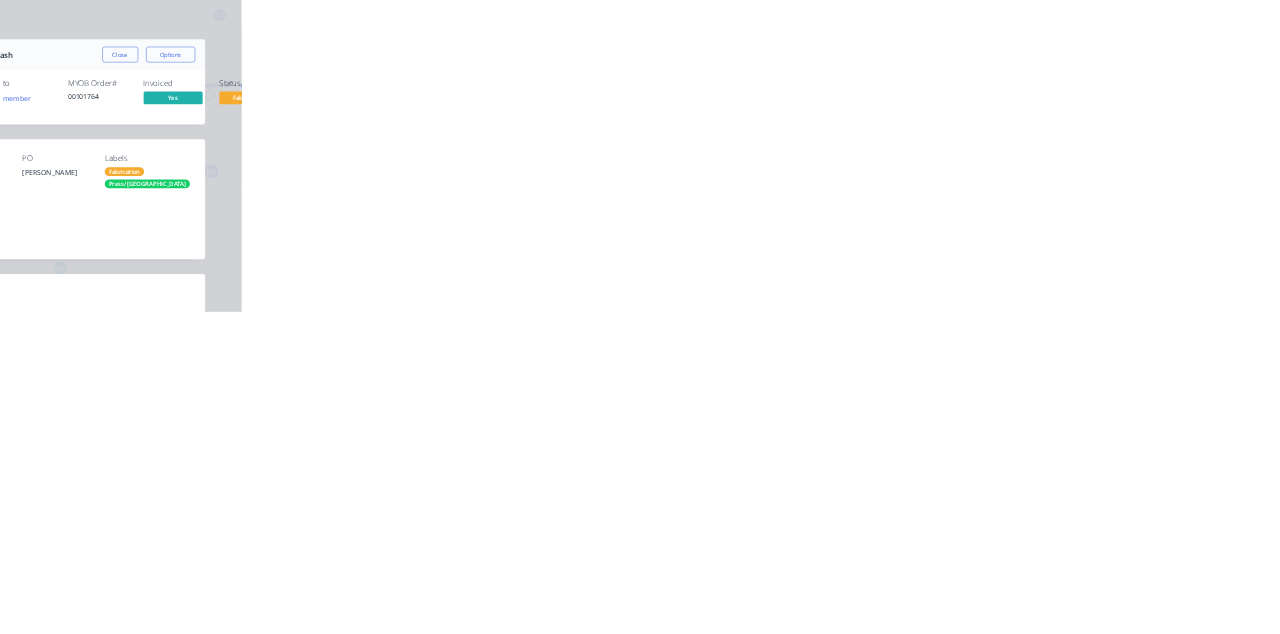 click on "Close" at bounding box center (1033, 111) 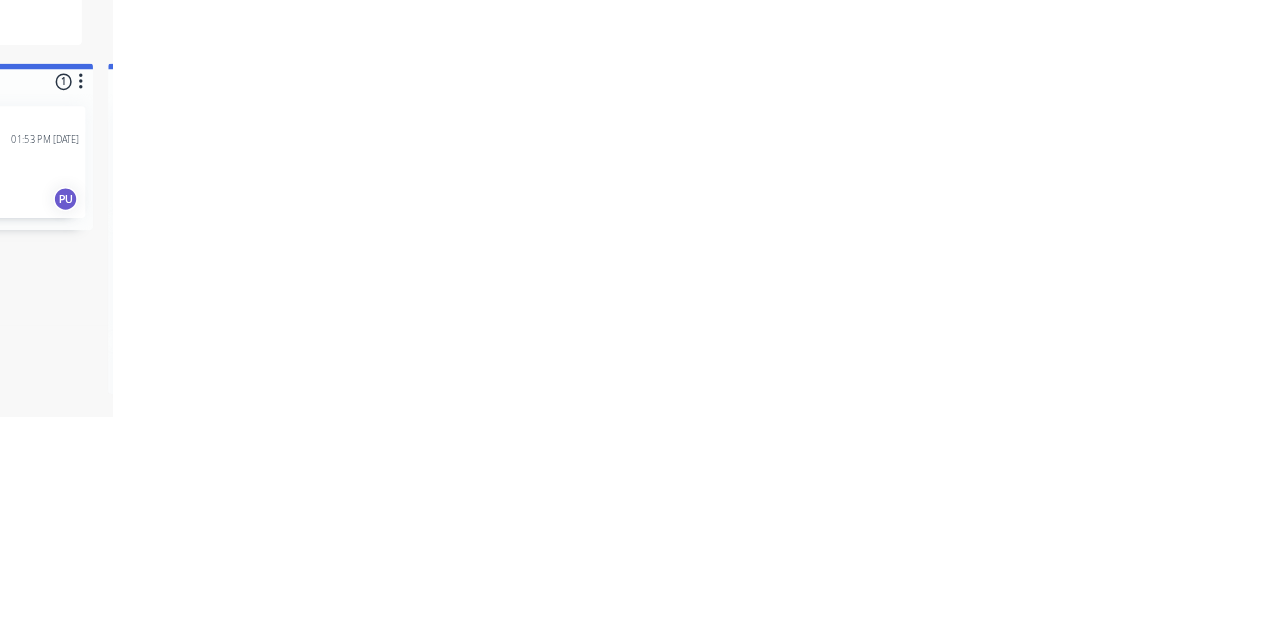 scroll, scrollTop: 533, scrollLeft: 0, axis: vertical 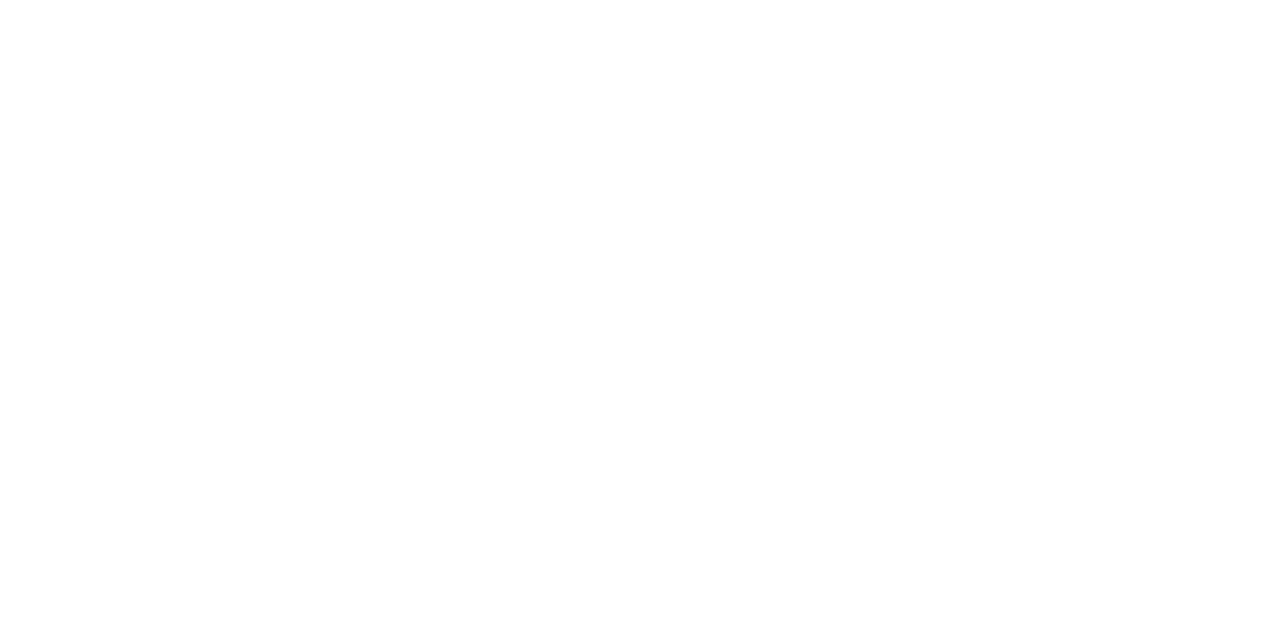 click on "Collaborate" at bounding box center [170, 175] 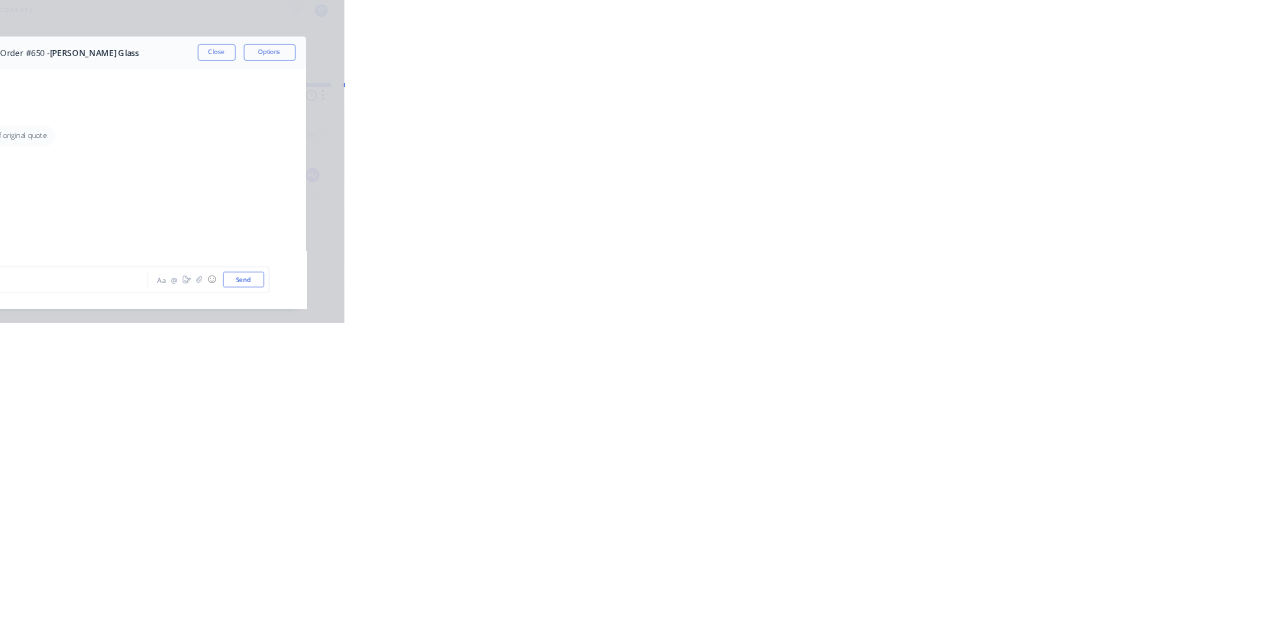 click on "Close" at bounding box center (1033, 111) 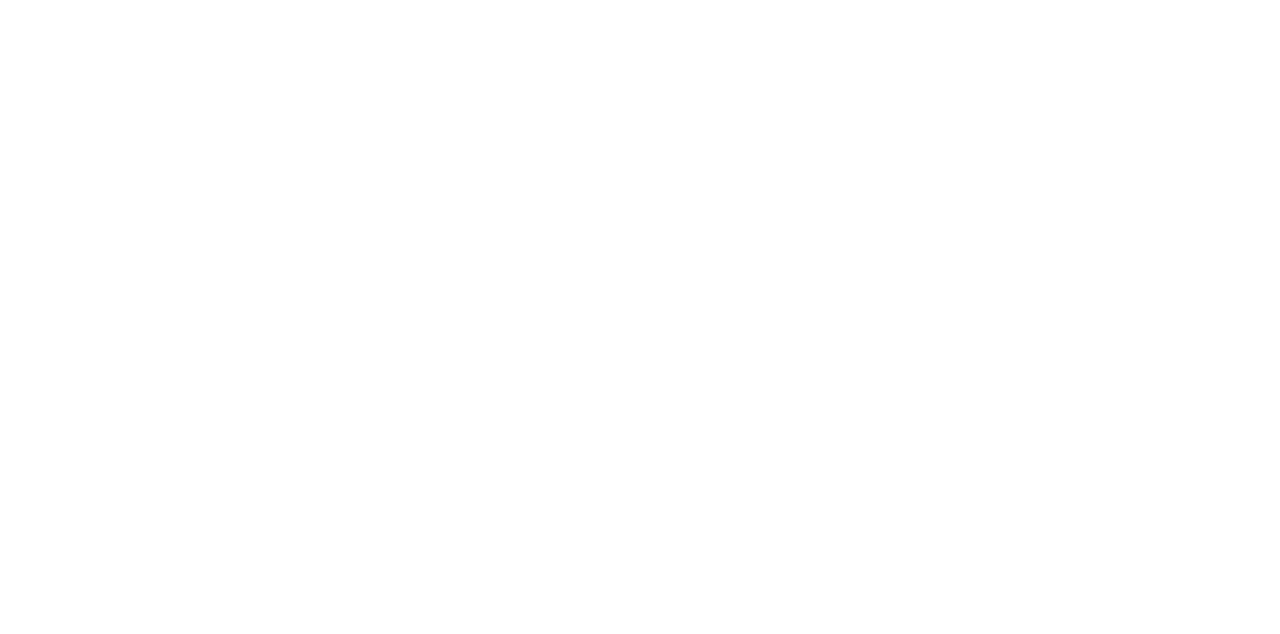 scroll, scrollTop: 178, scrollLeft: 0, axis: vertical 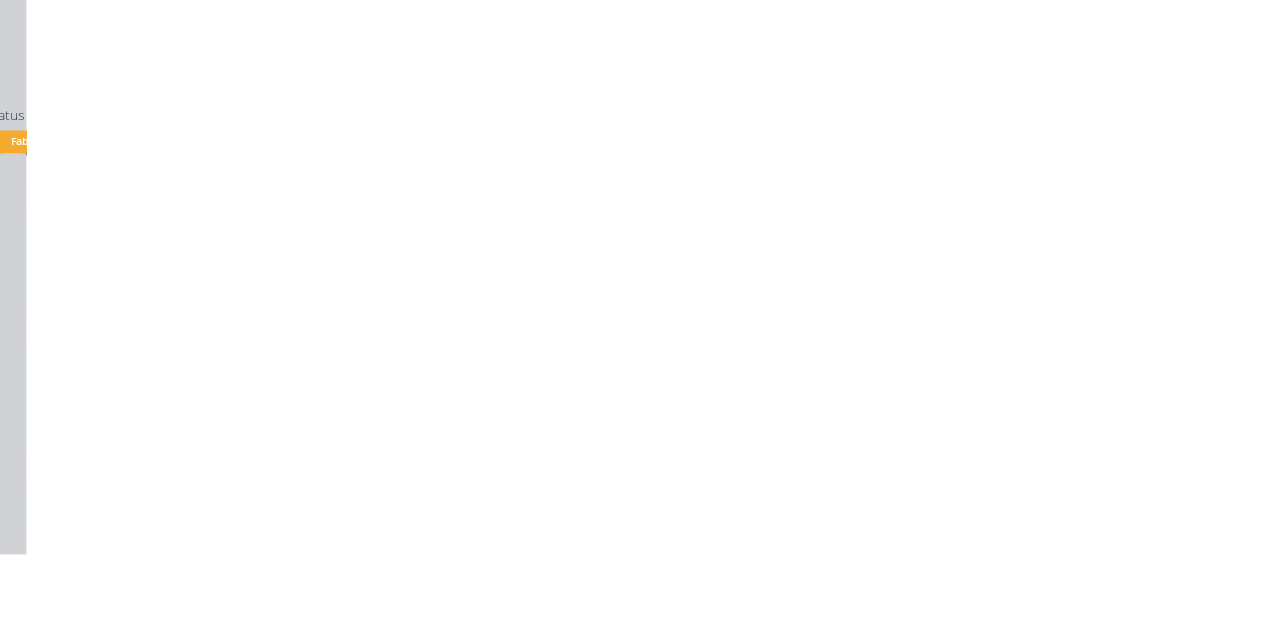click on "Collaborate" at bounding box center (170, 175) 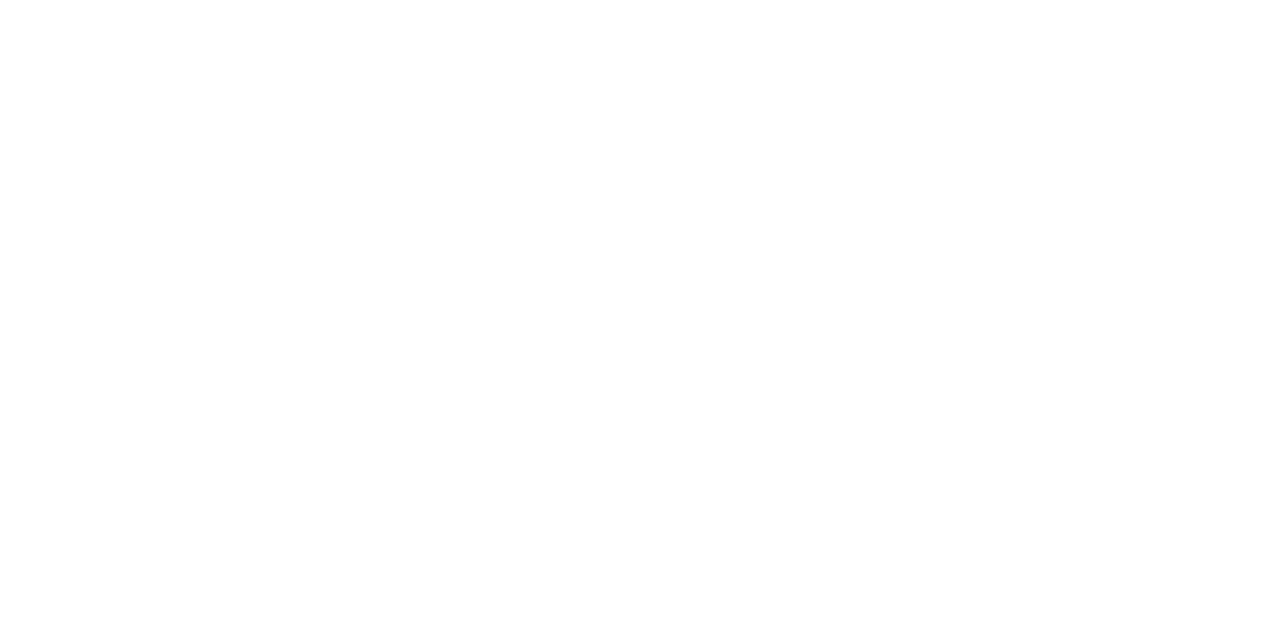 scroll, scrollTop: 136, scrollLeft: 0, axis: vertical 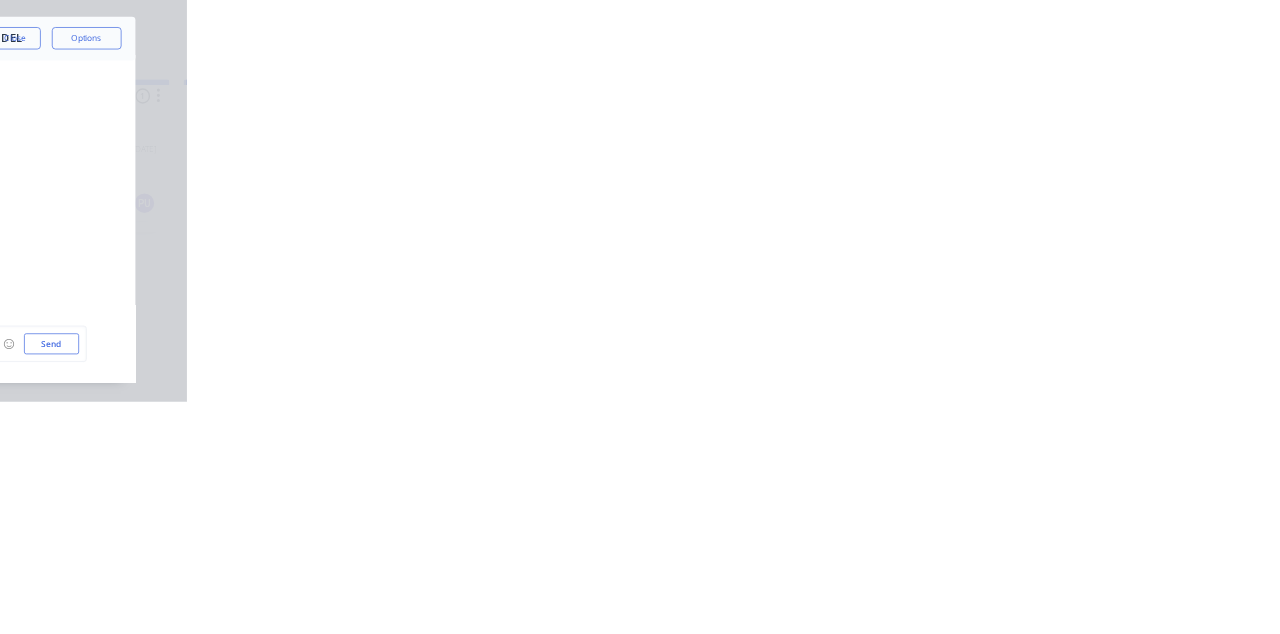 click on "Order details" at bounding box center [172, 125] 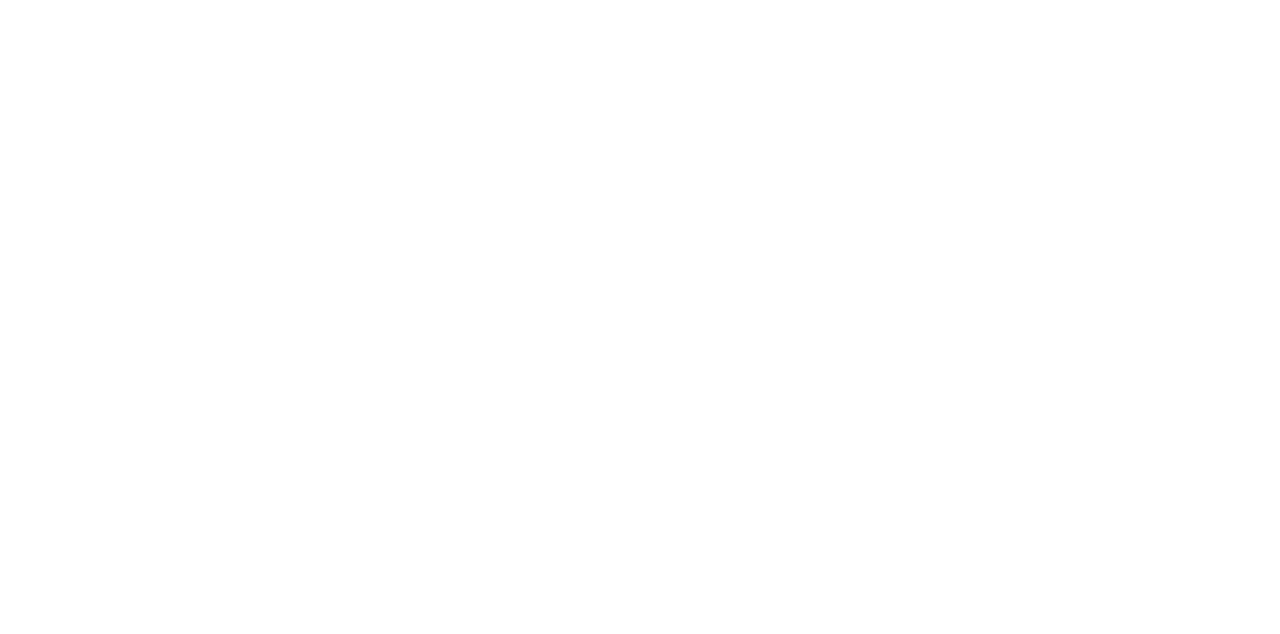 scroll, scrollTop: 163, scrollLeft: 0, axis: vertical 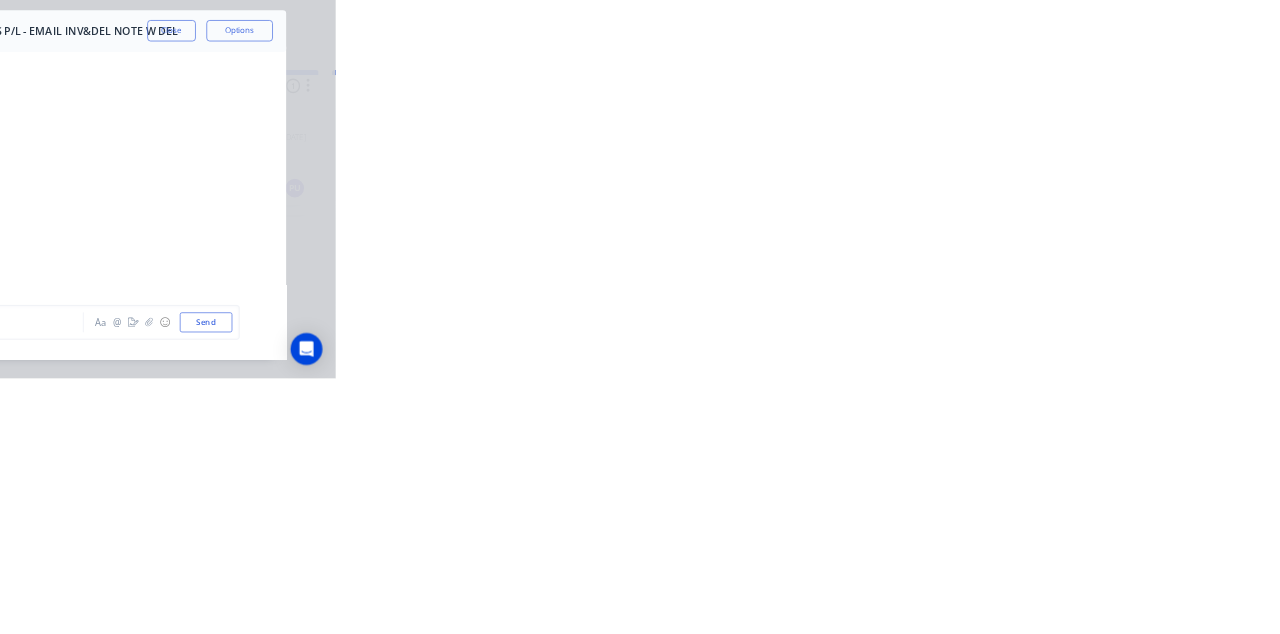 click on "Tracking" at bounding box center (170, 275) 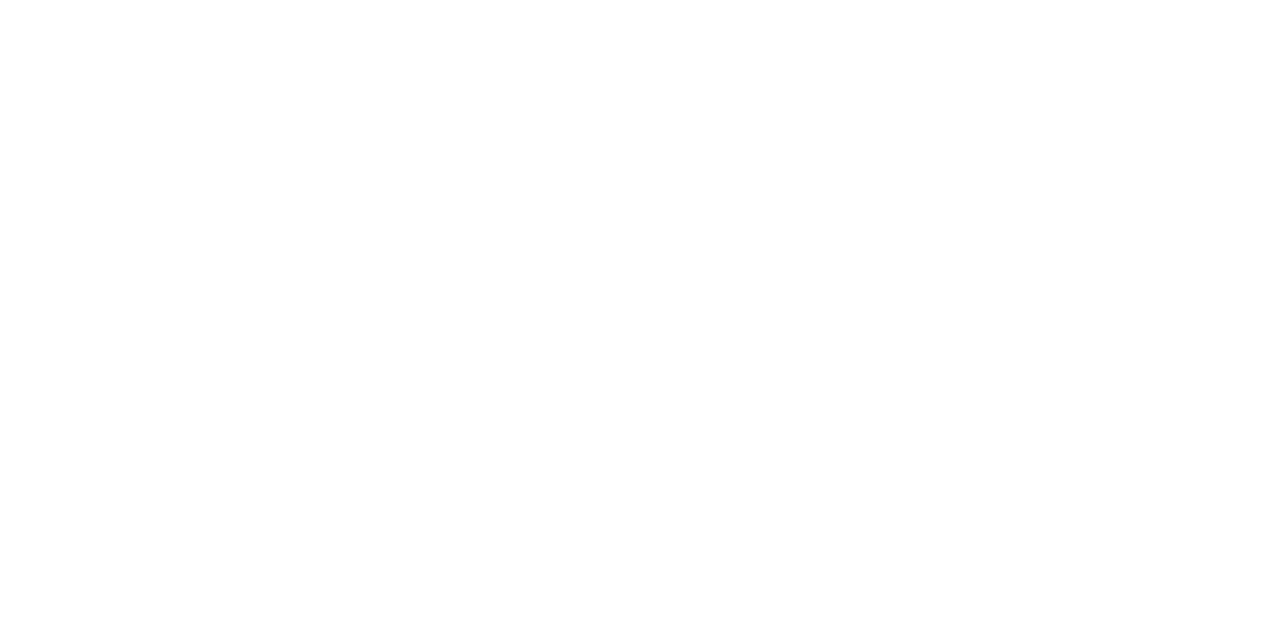 scroll, scrollTop: 0, scrollLeft: 0, axis: both 